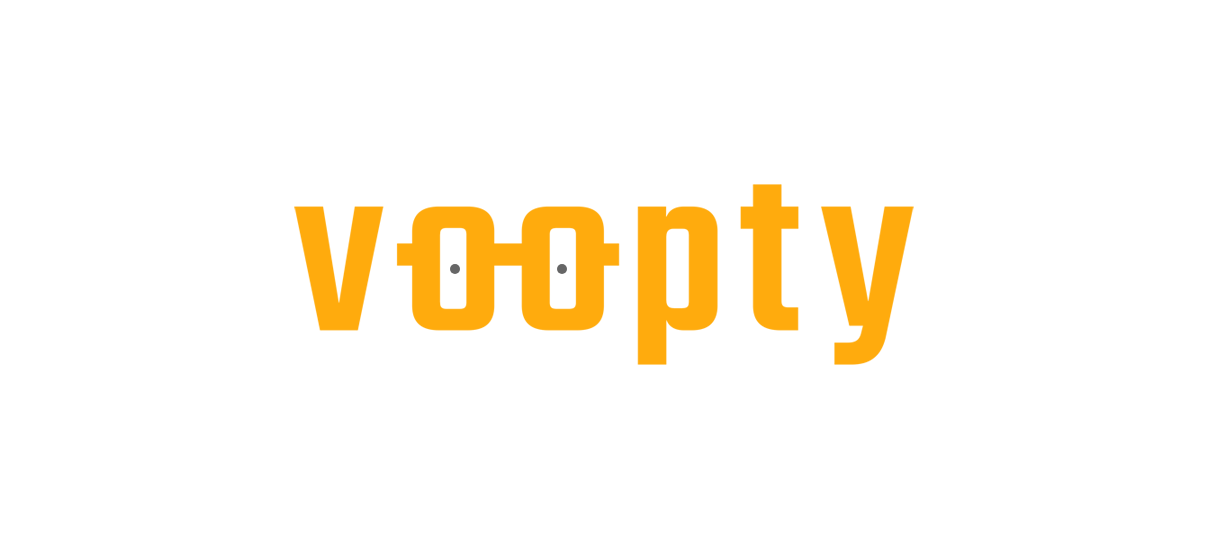 scroll, scrollTop: 0, scrollLeft: 0, axis: both 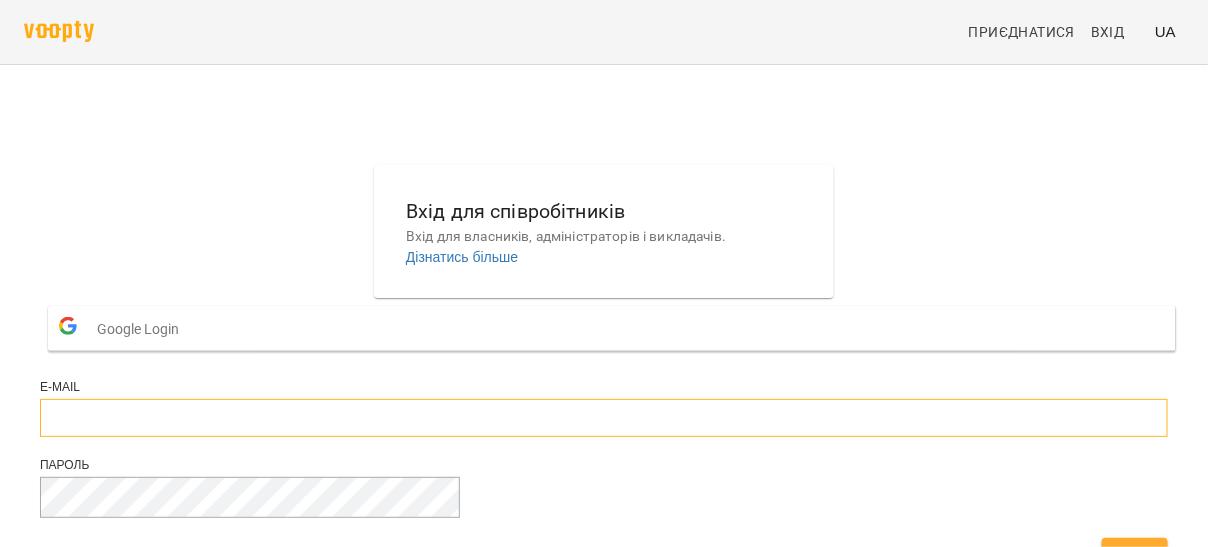 click at bounding box center (604, 418) 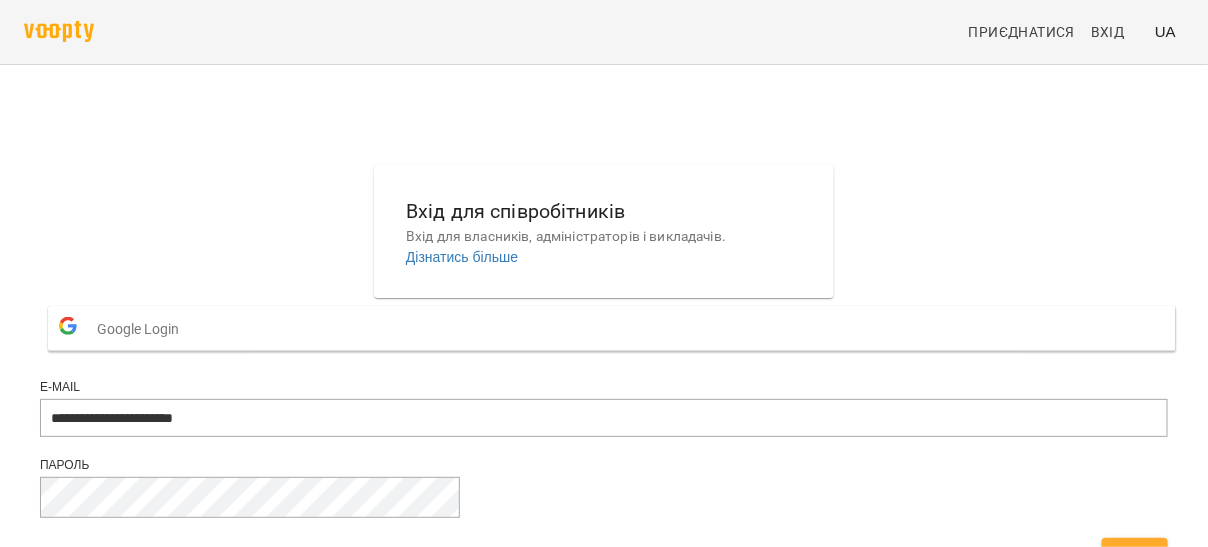 scroll, scrollTop: 162, scrollLeft: 0, axis: vertical 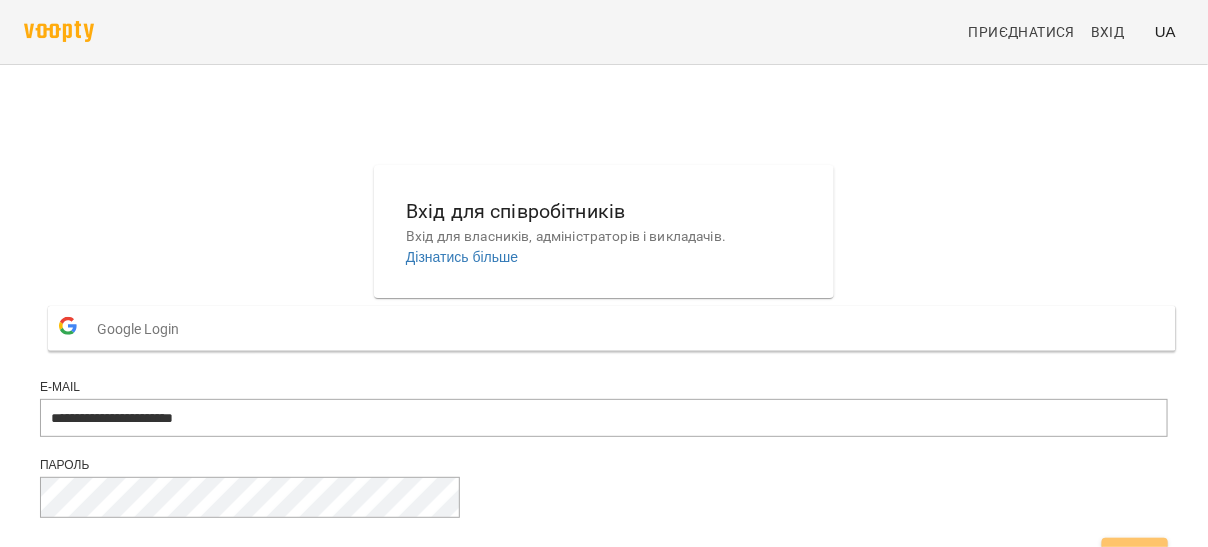 click on "Вхід" at bounding box center [1135, 556] 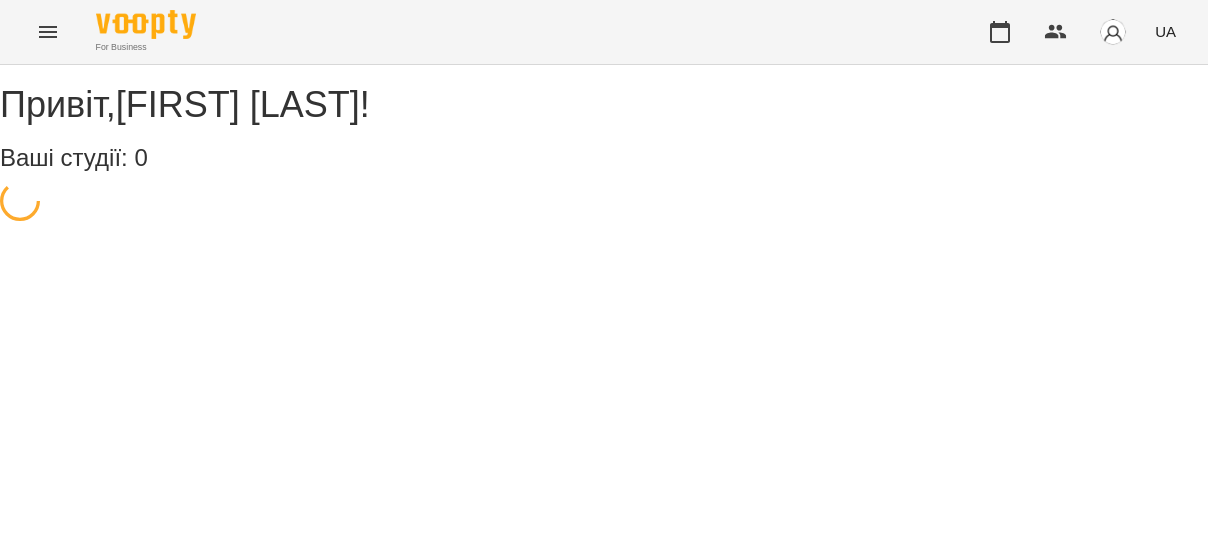 scroll, scrollTop: 0, scrollLeft: 0, axis: both 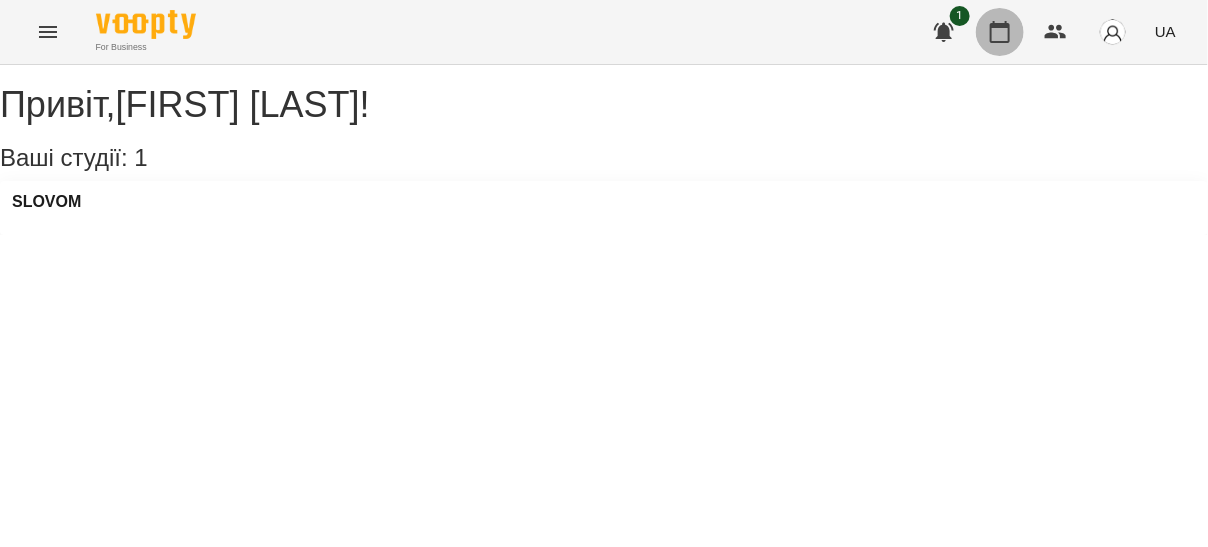 click 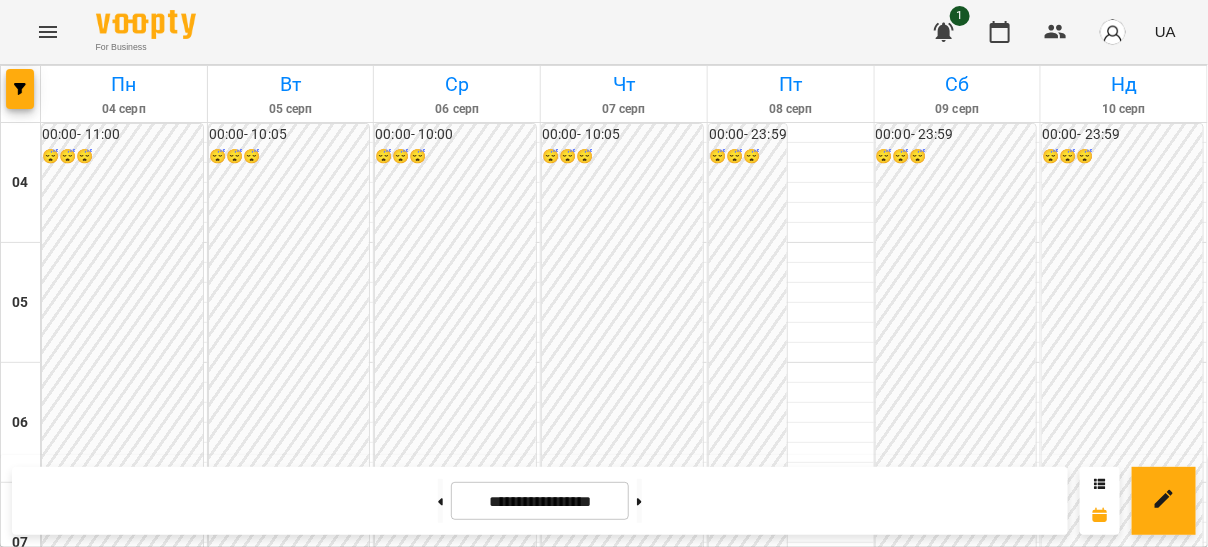scroll, scrollTop: 703, scrollLeft: 0, axis: vertical 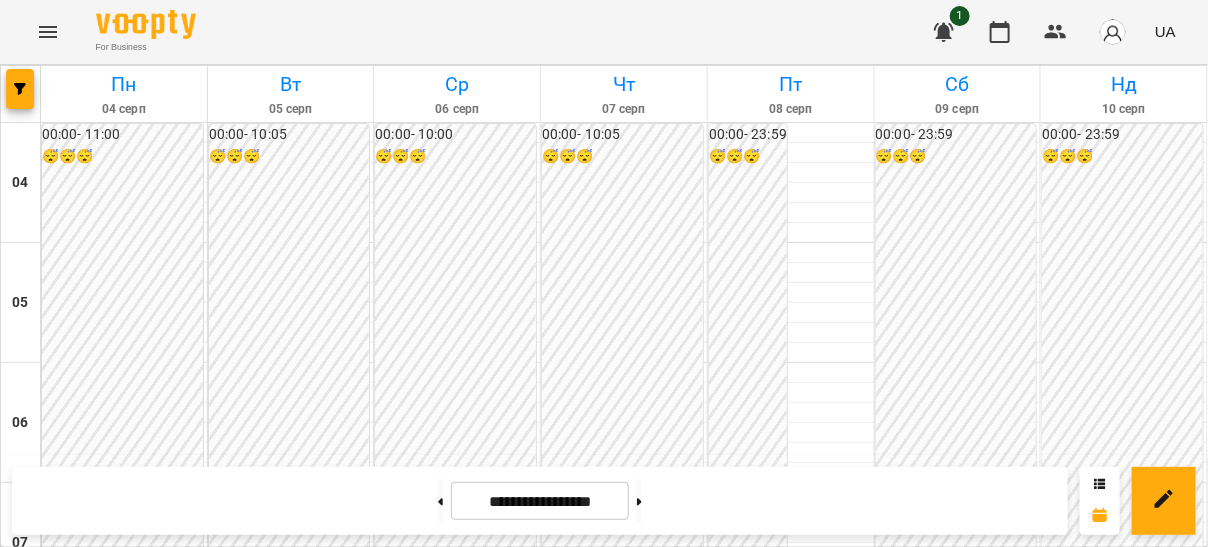 click on "[CATEGORY] [NUMBER] - [FIRST] [LAST]" at bounding box center [624, 1057] 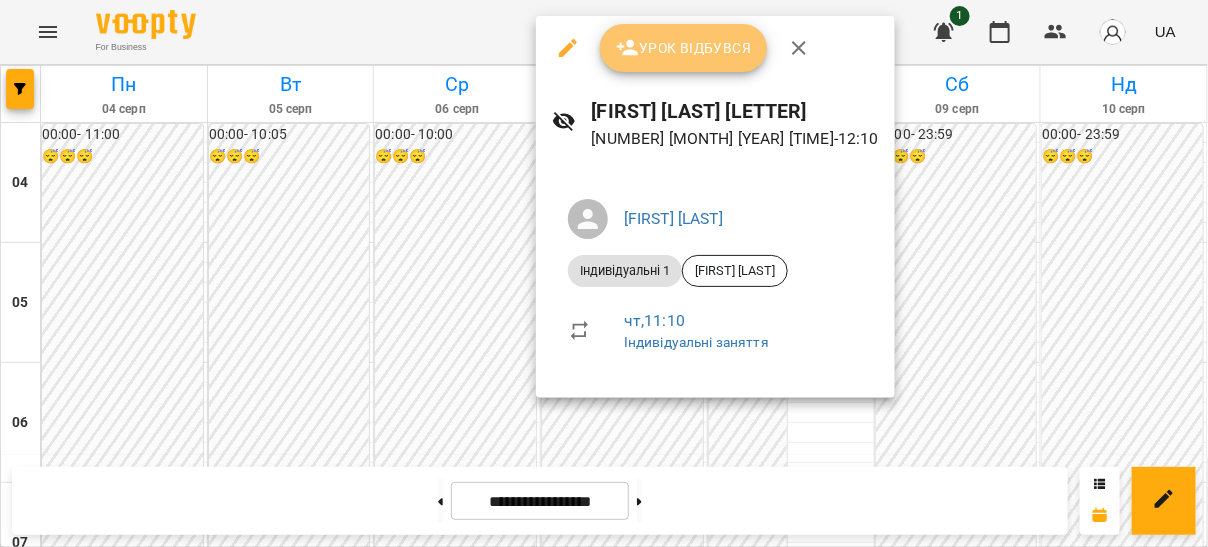 click on "Урок відбувся" at bounding box center (684, 48) 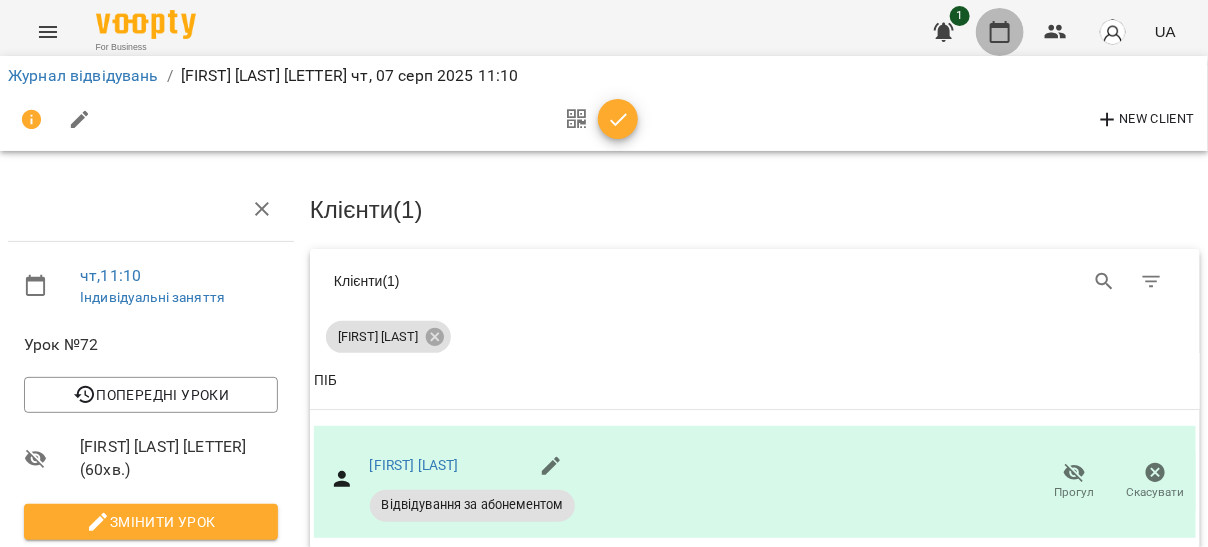 click 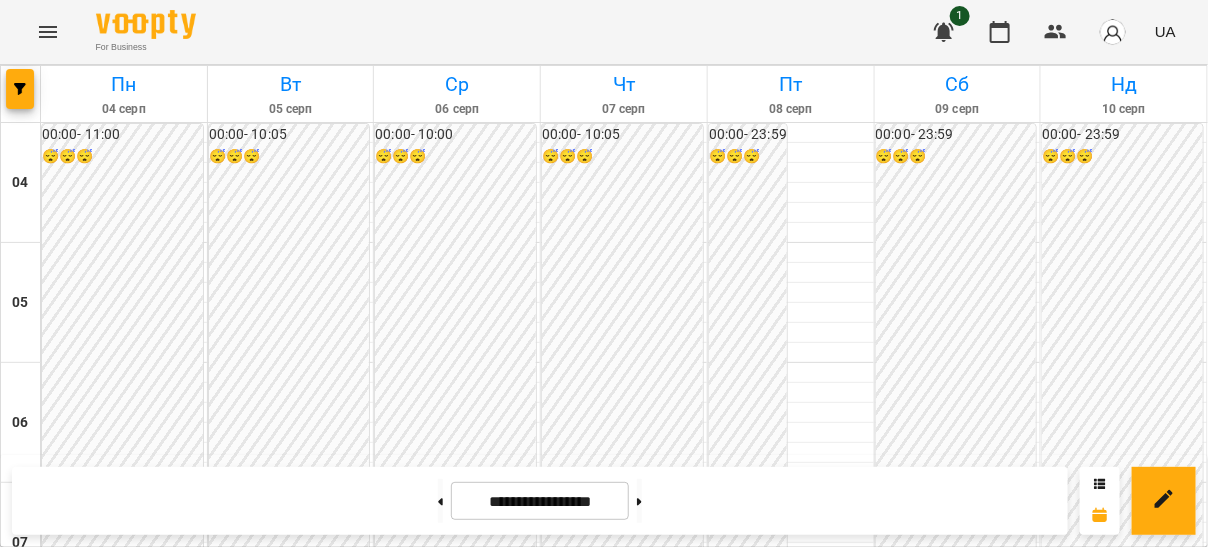 scroll, scrollTop: 821, scrollLeft: 0, axis: vertical 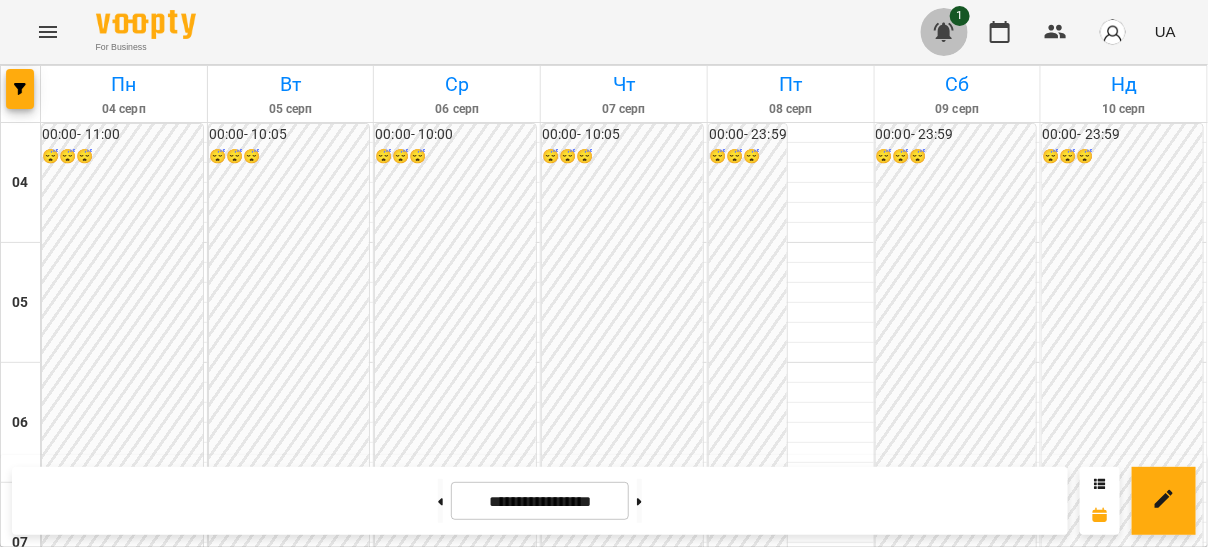 click 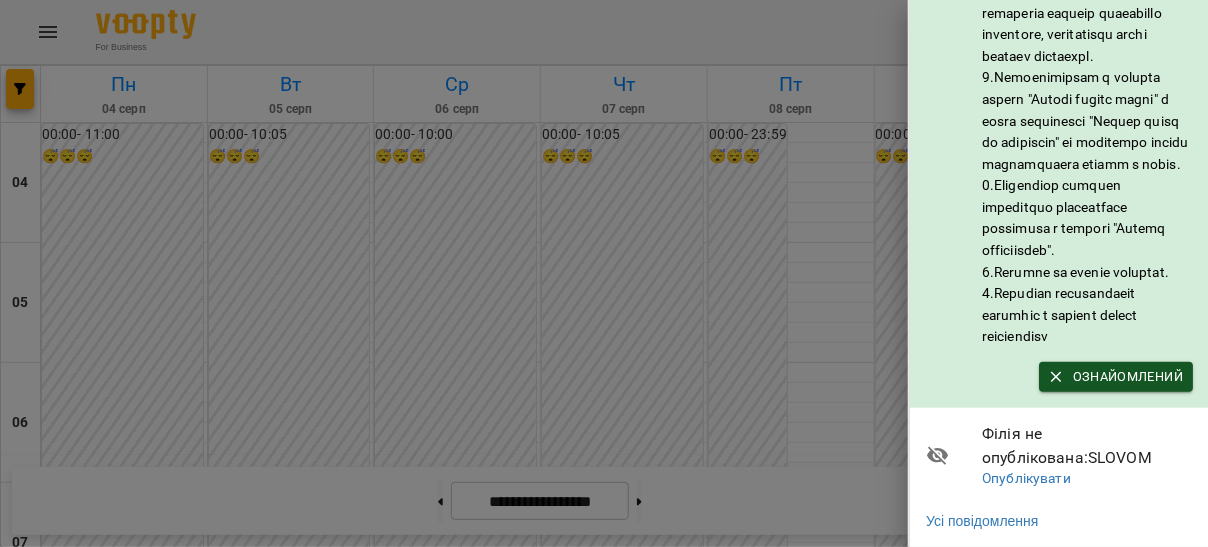 scroll, scrollTop: 427, scrollLeft: 0, axis: vertical 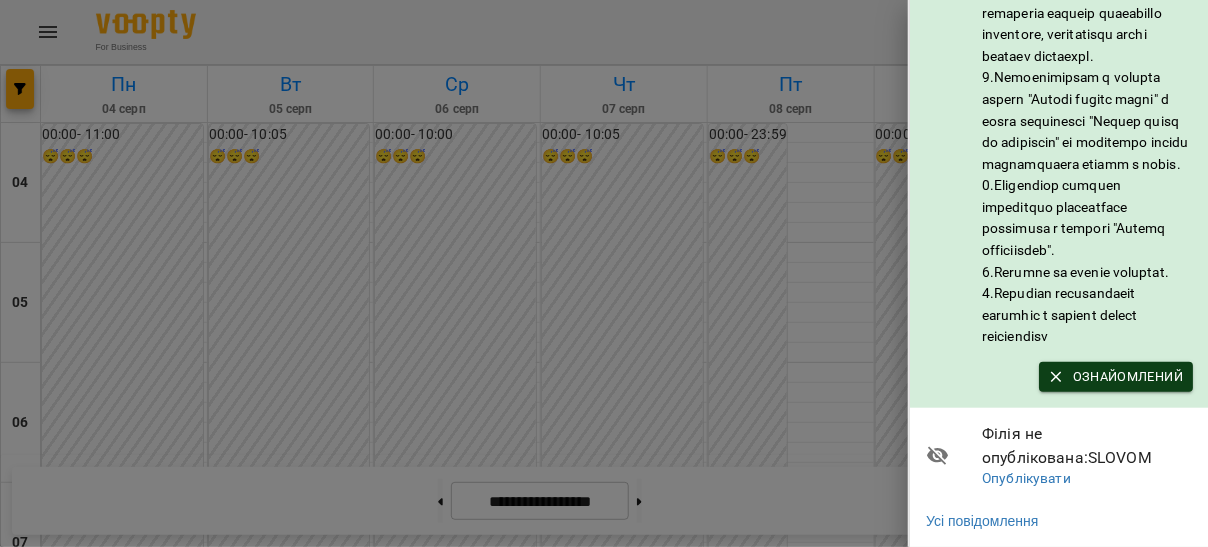click on "Ознайомлений" at bounding box center (1116, 377) 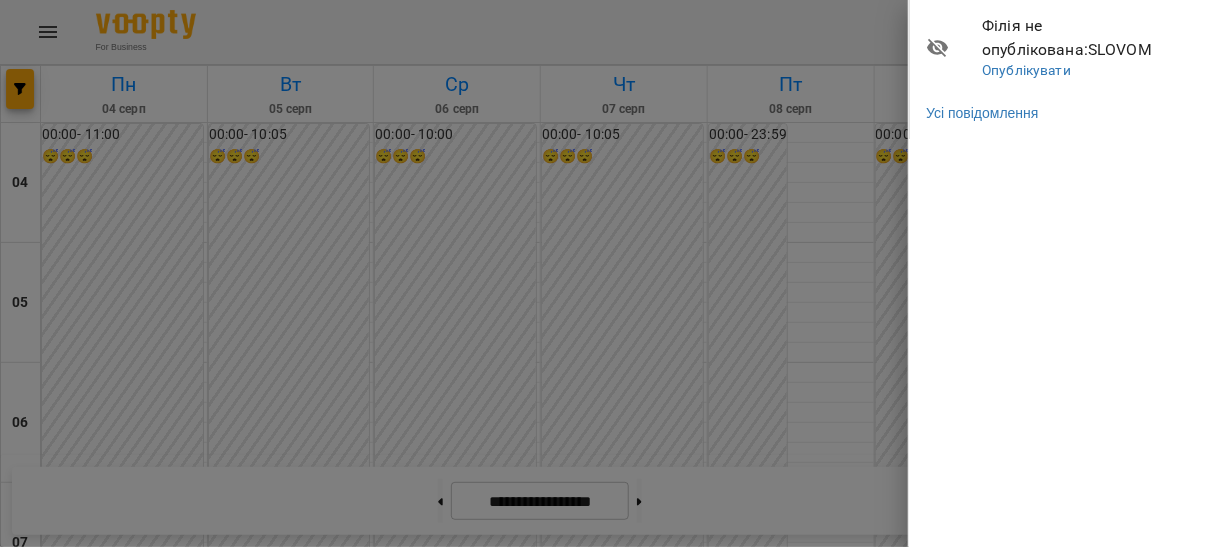 scroll, scrollTop: 0, scrollLeft: 0, axis: both 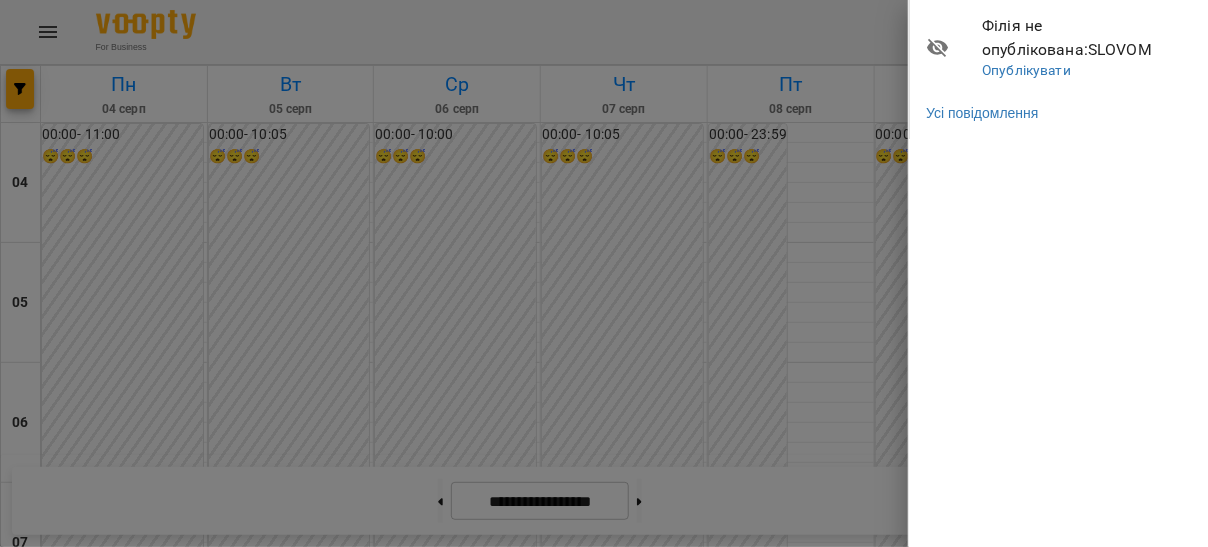 click at bounding box center (604, 273) 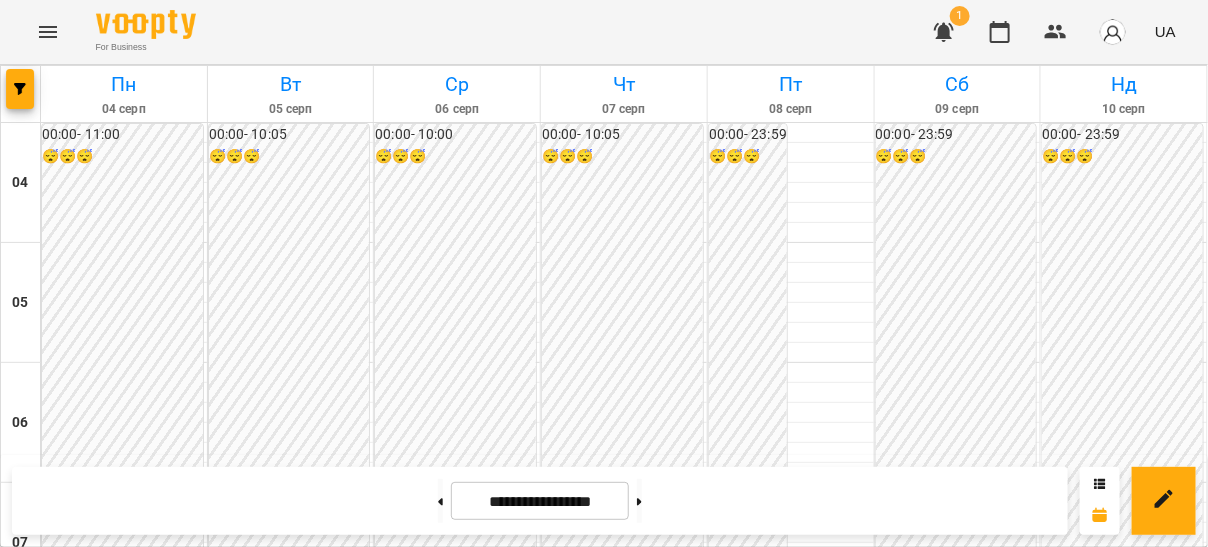 click on "[CATEGORY] - [FIRST] [LAST]" at bounding box center (624, 1177) 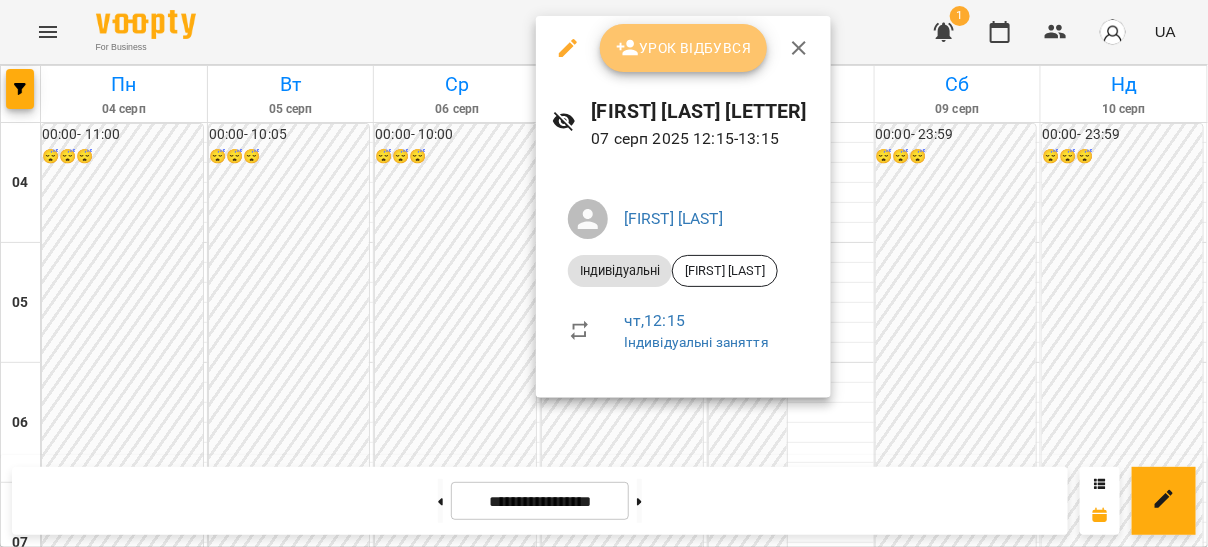 click on "Урок відбувся" at bounding box center [684, 48] 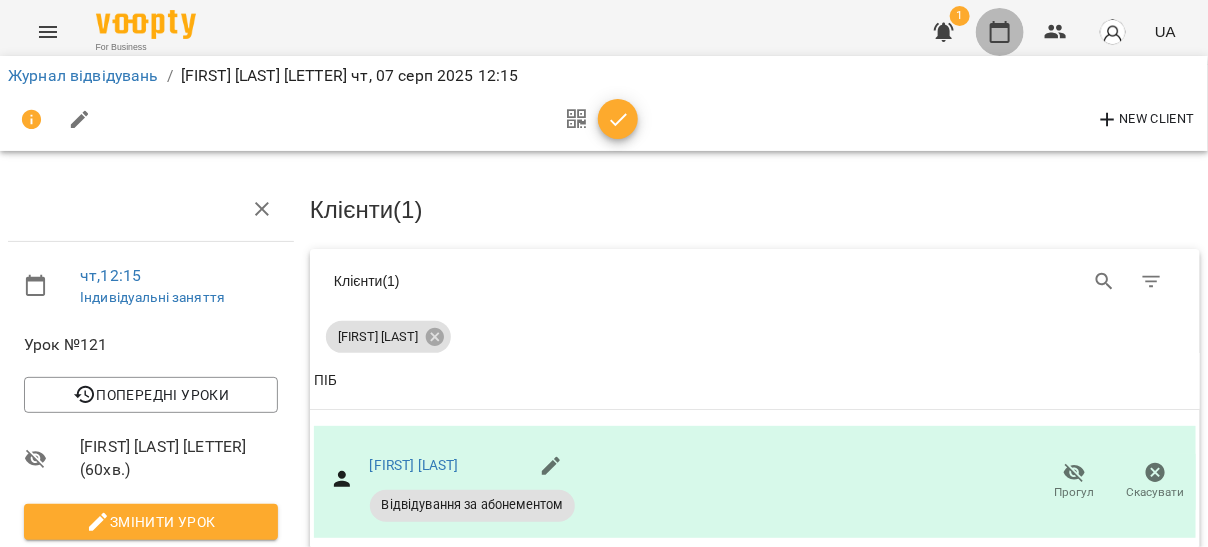 click 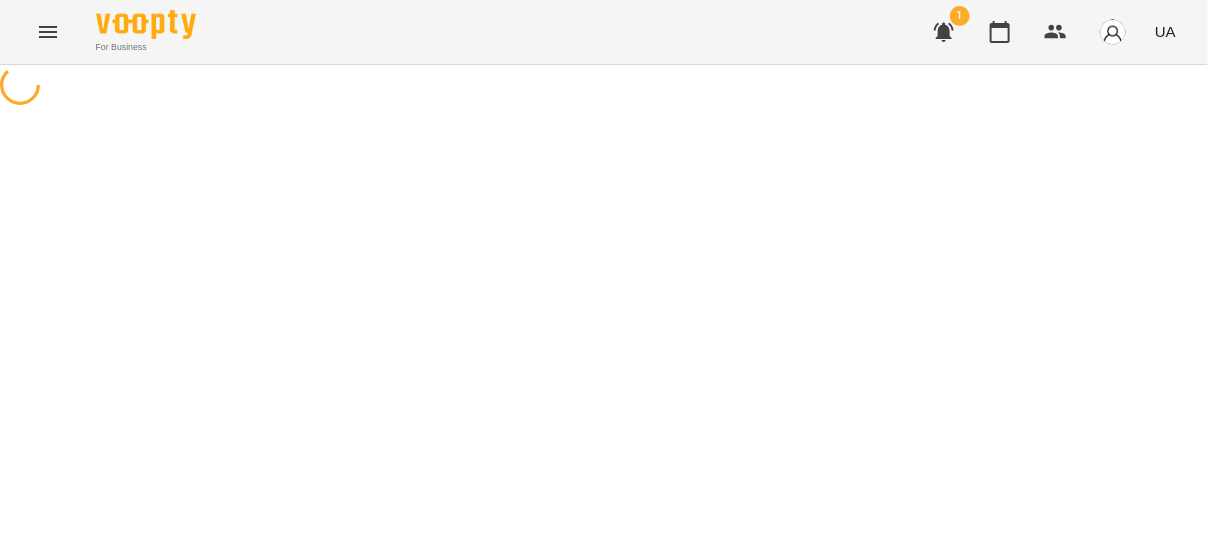 click 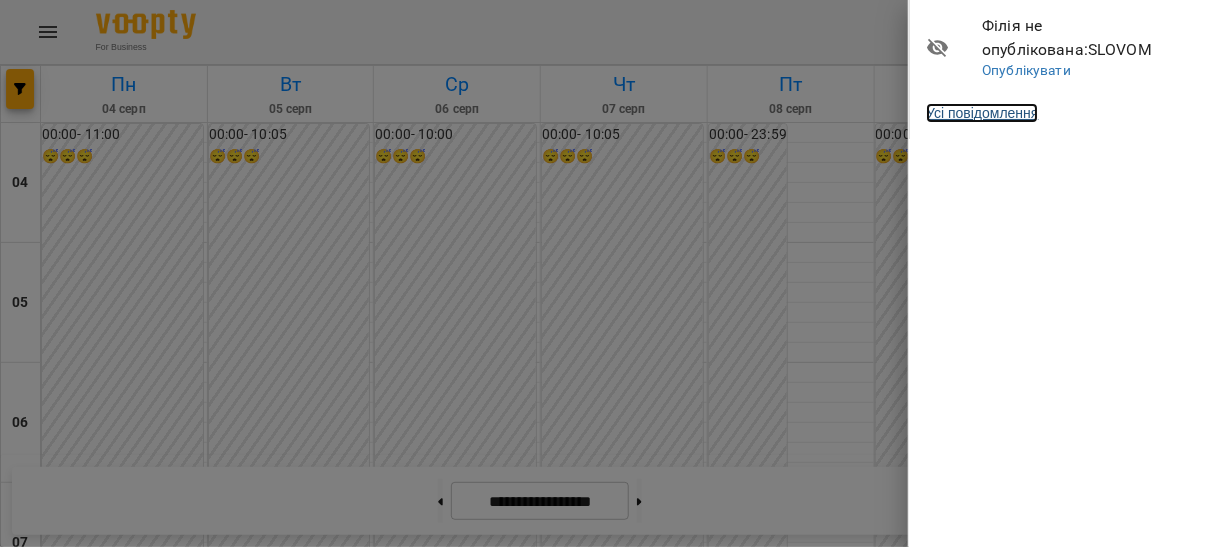 click on "Усі повідомлення" at bounding box center (982, 113) 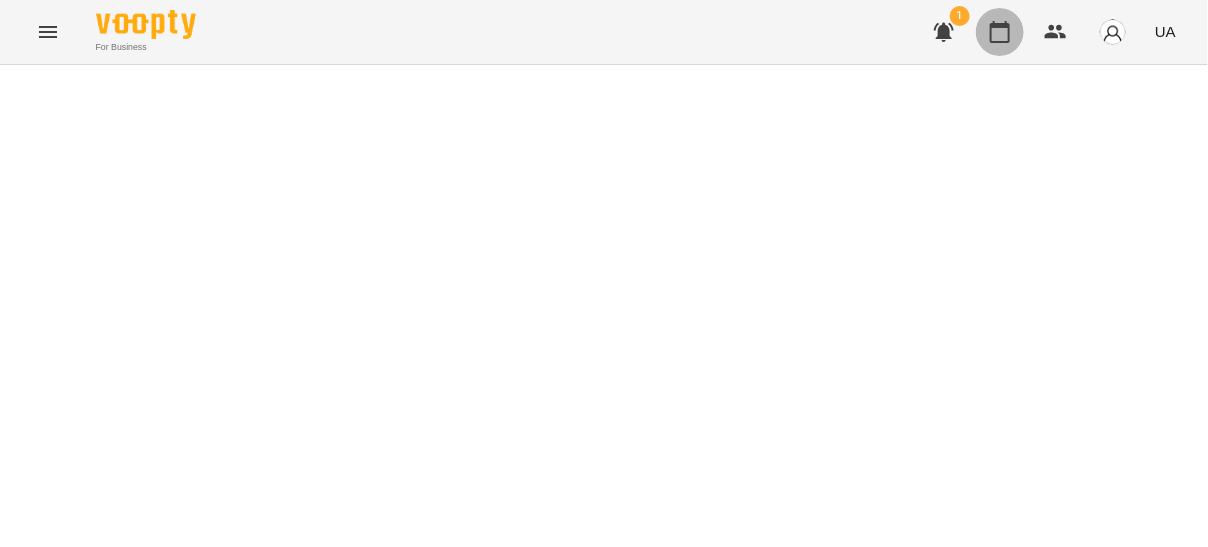 click at bounding box center [1000, 32] 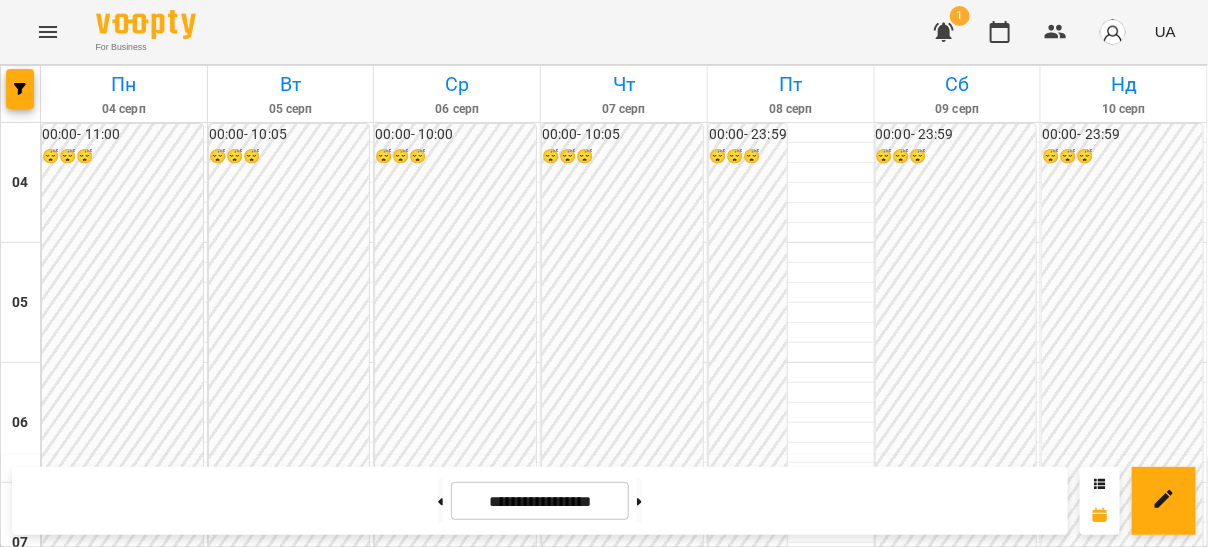 scroll, scrollTop: 1704, scrollLeft: 0, axis: vertical 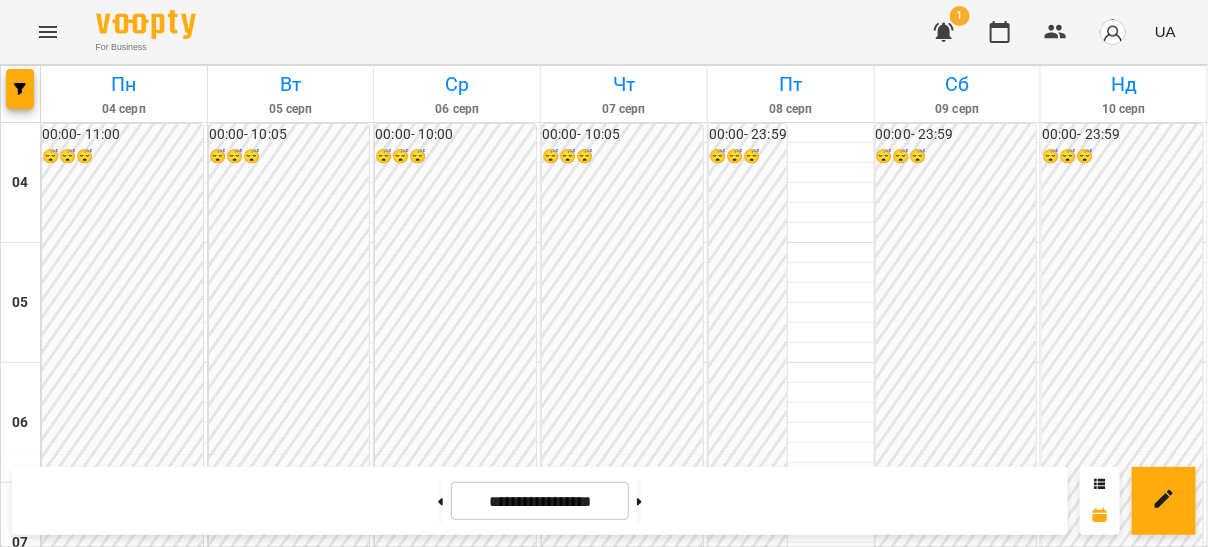click on "[CATEGORY] [NUMBER] - [FIRST] [LAST]" at bounding box center [624, 1317] 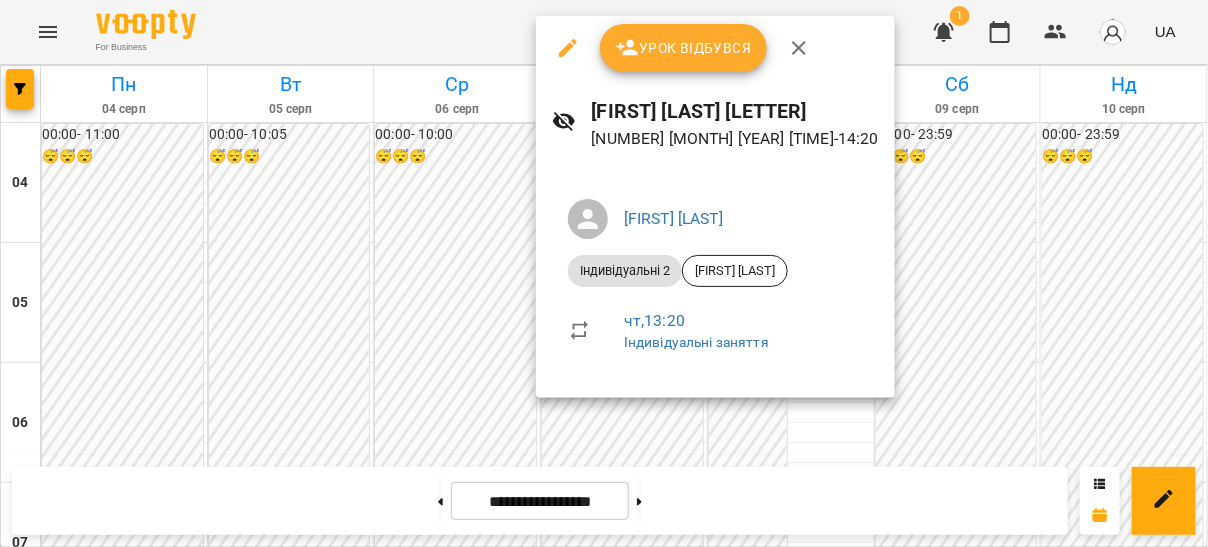click on "Урок відбувся" at bounding box center (684, 48) 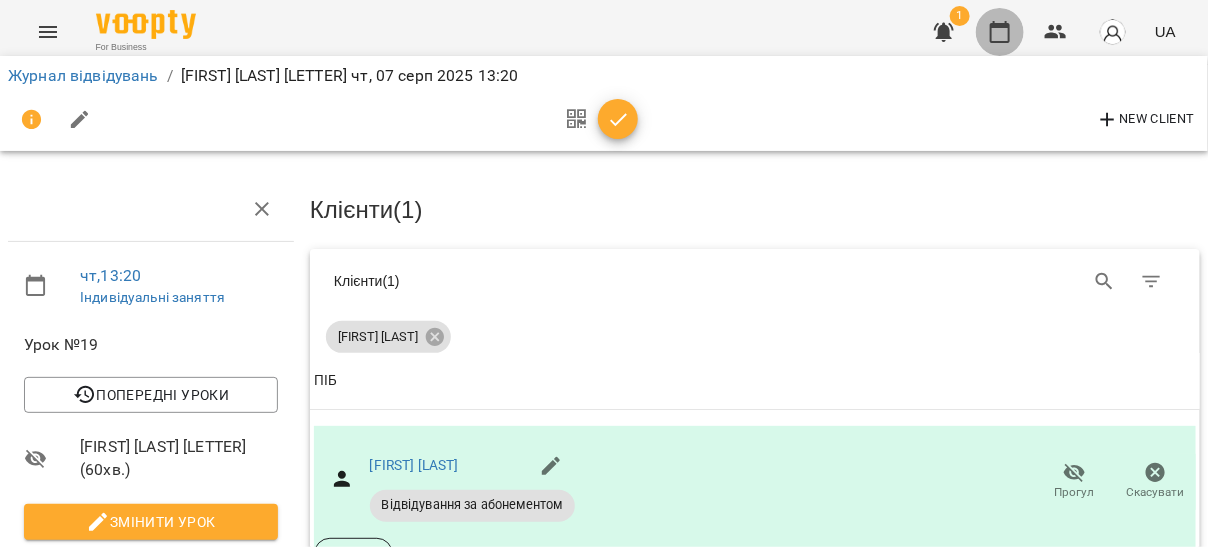 click at bounding box center [1000, 32] 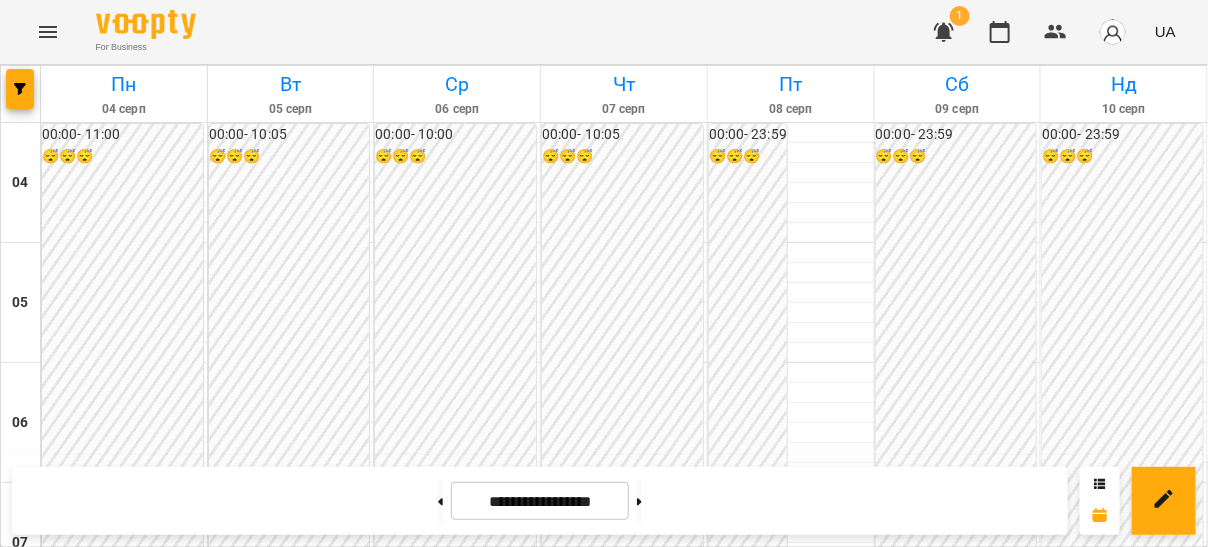 scroll, scrollTop: 1557, scrollLeft: 0, axis: vertical 